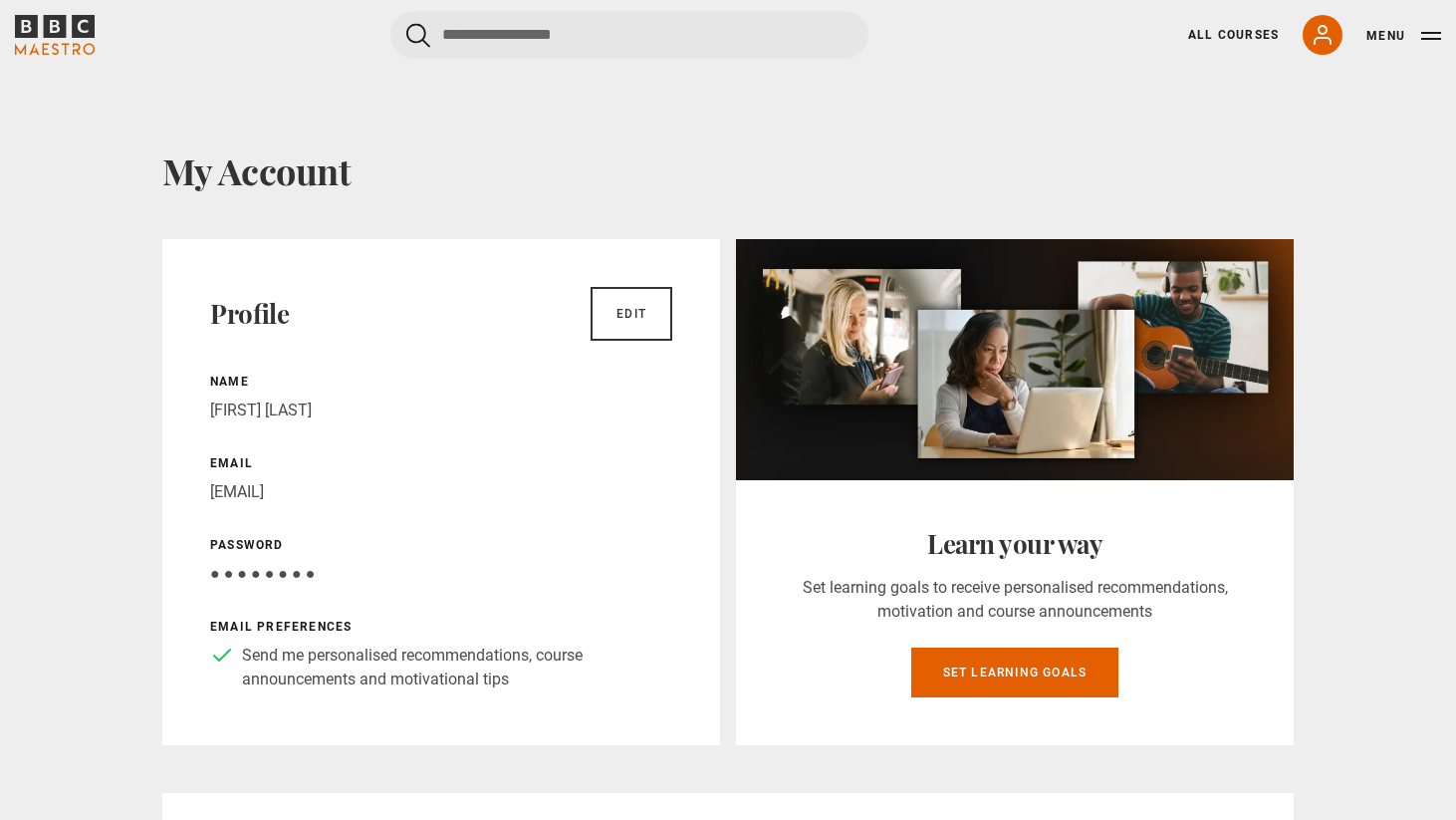 scroll, scrollTop: 0, scrollLeft: 0, axis: both 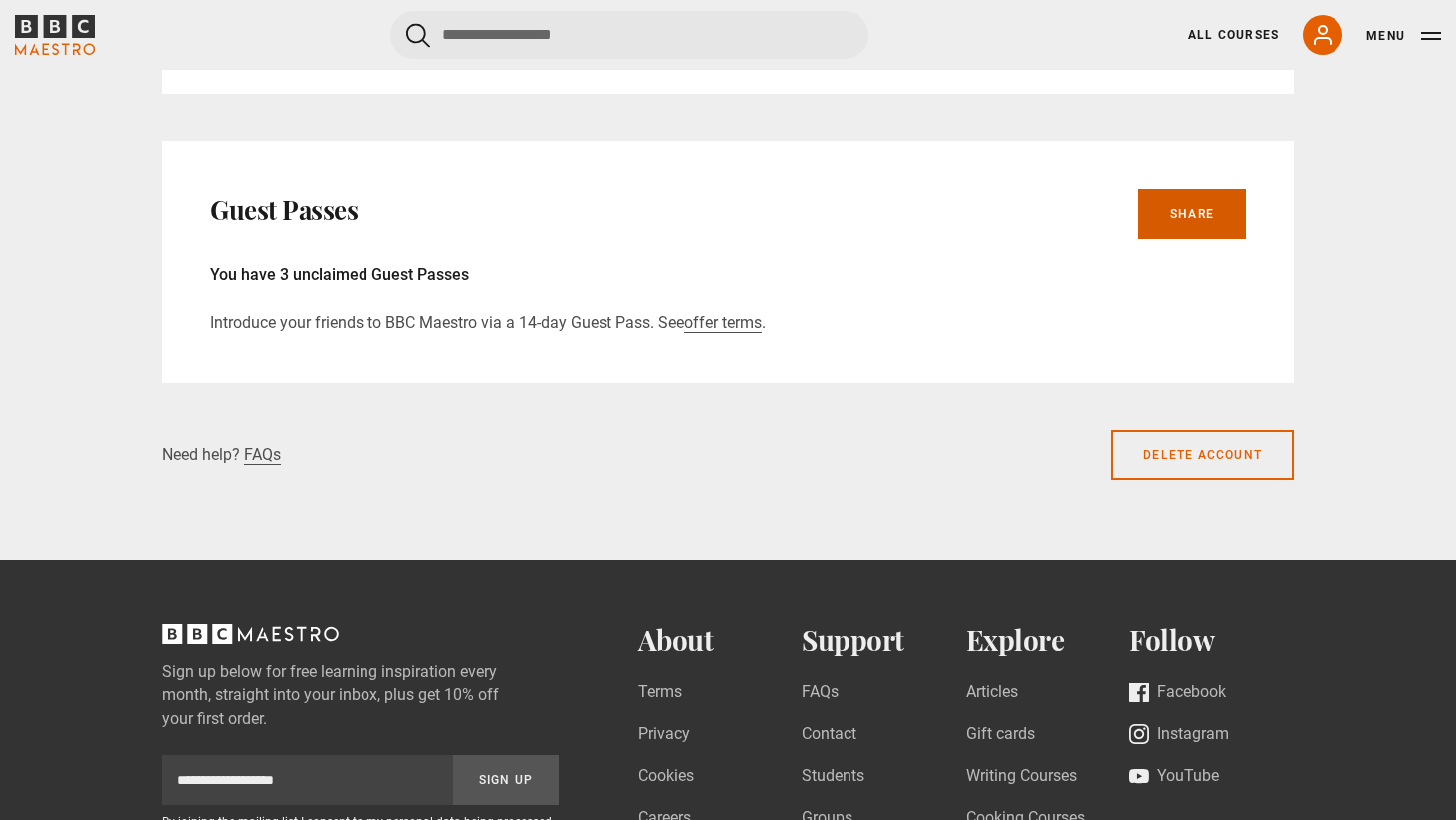 click on "Share" at bounding box center (1192, 214) 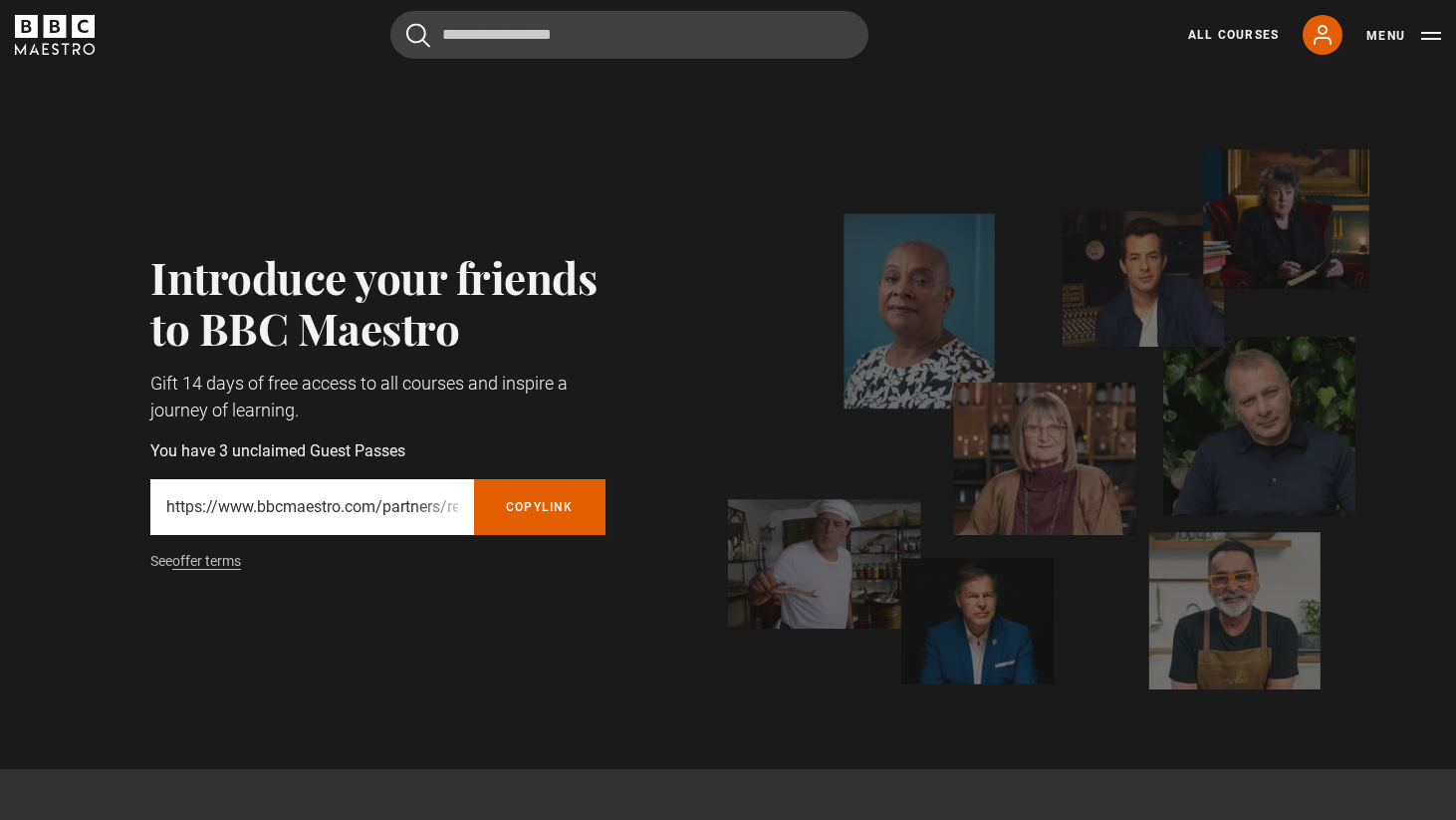 scroll, scrollTop: 0, scrollLeft: 0, axis: both 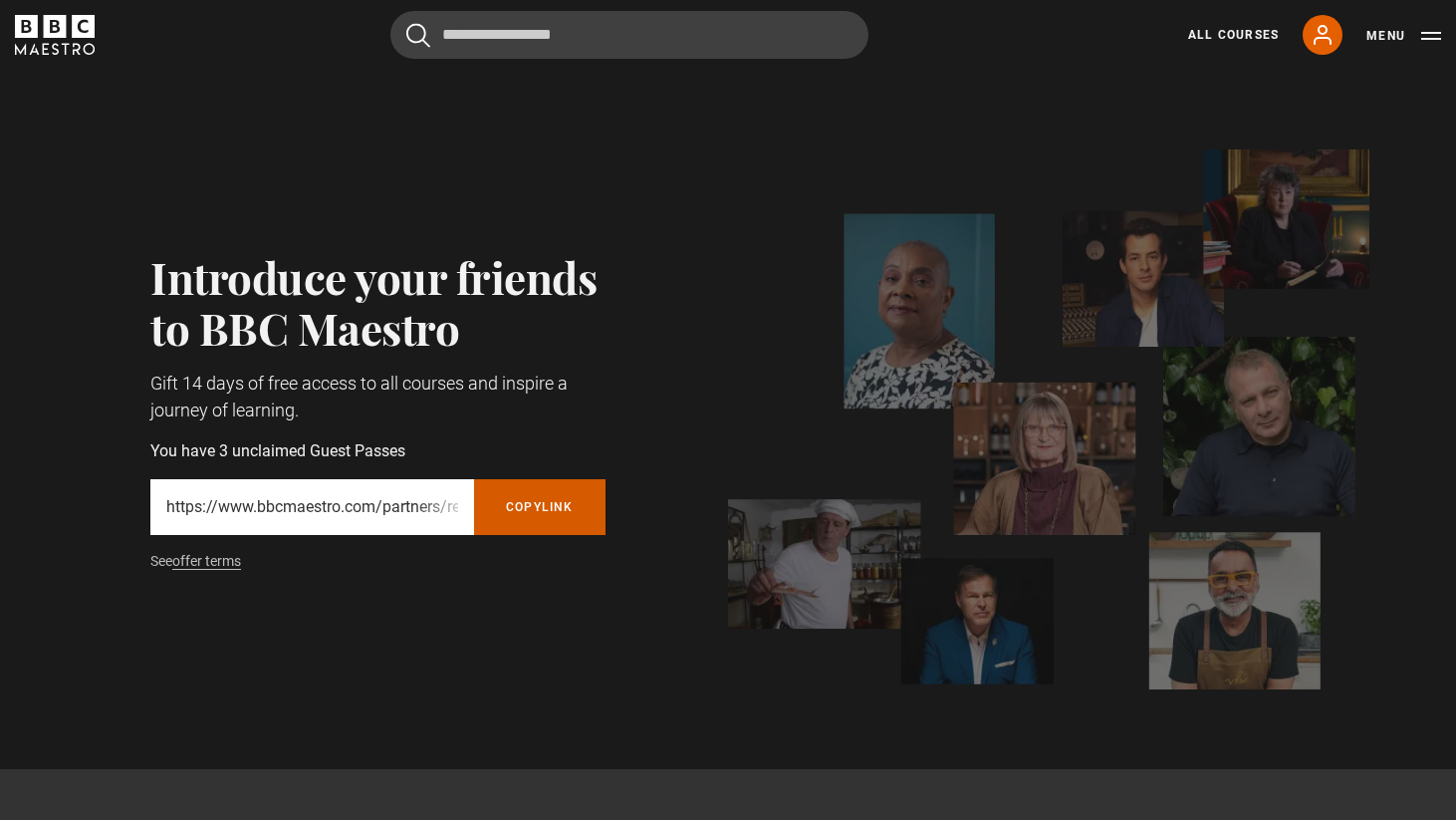 click on "Copy  referral  link" at bounding box center (540, 507) 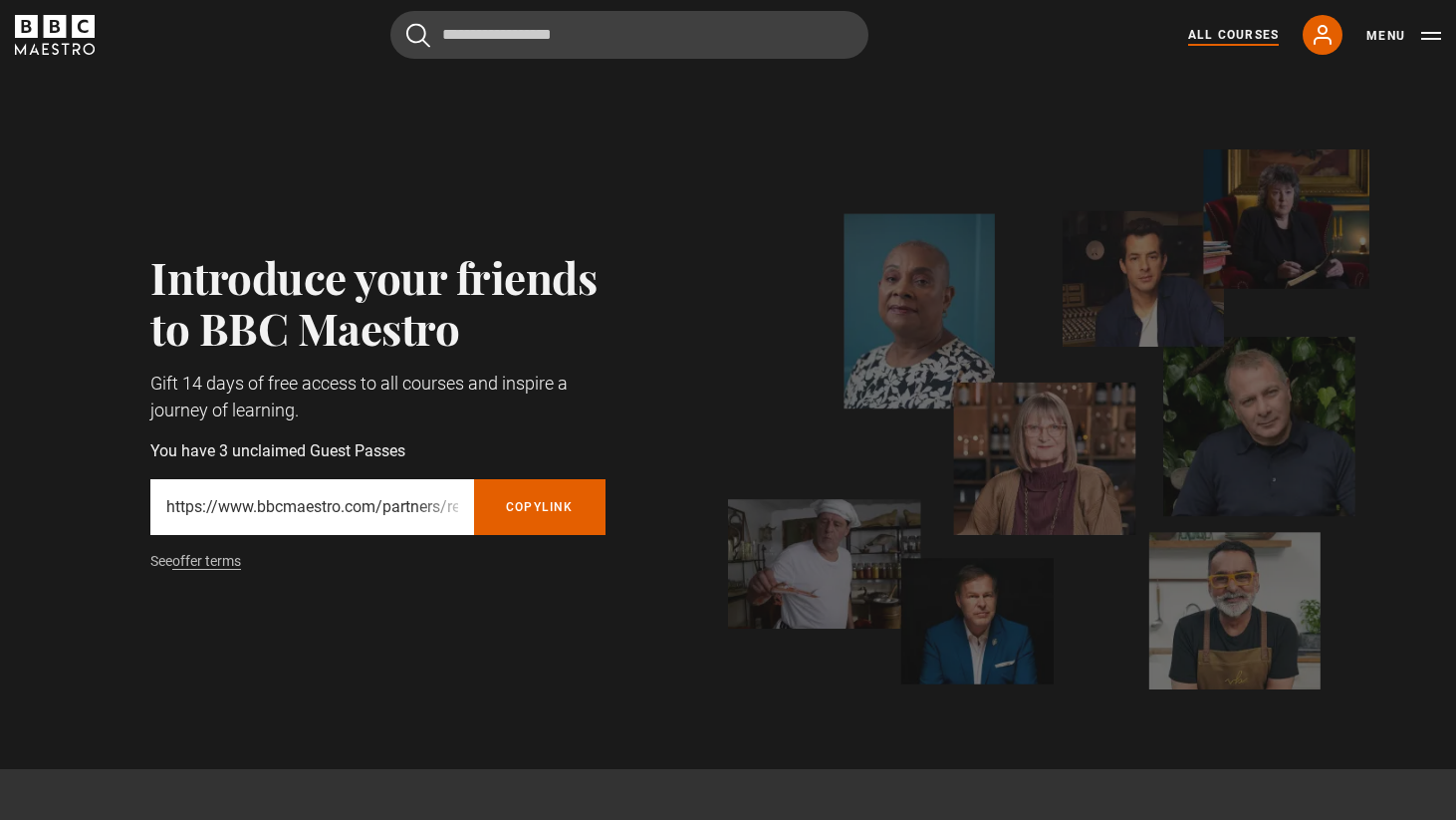 click on "All Courses" at bounding box center (1233, 35) 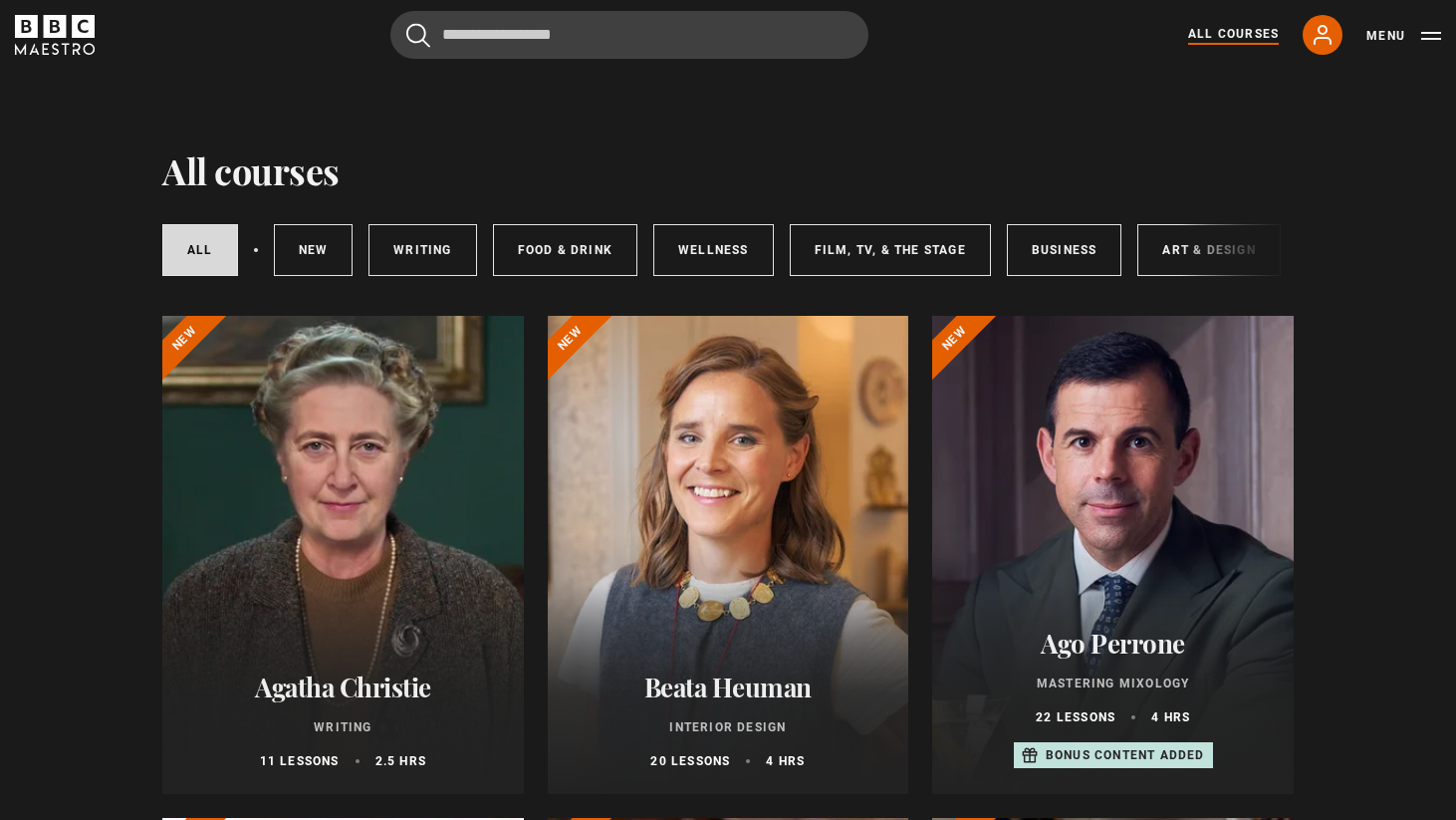 scroll, scrollTop: 0, scrollLeft: 0, axis: both 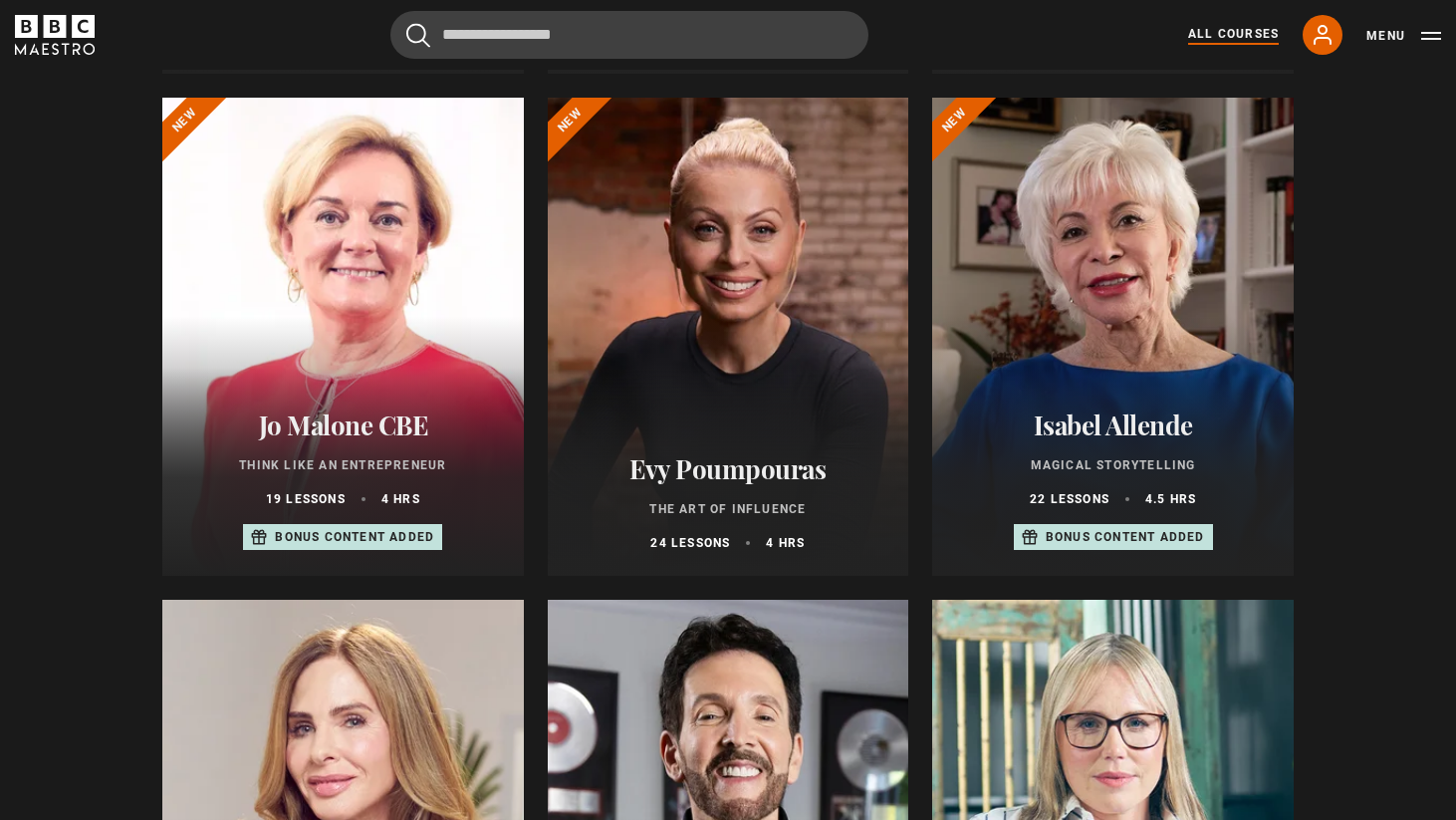 click on "Evy Poumpouras" at bounding box center [728, 468] 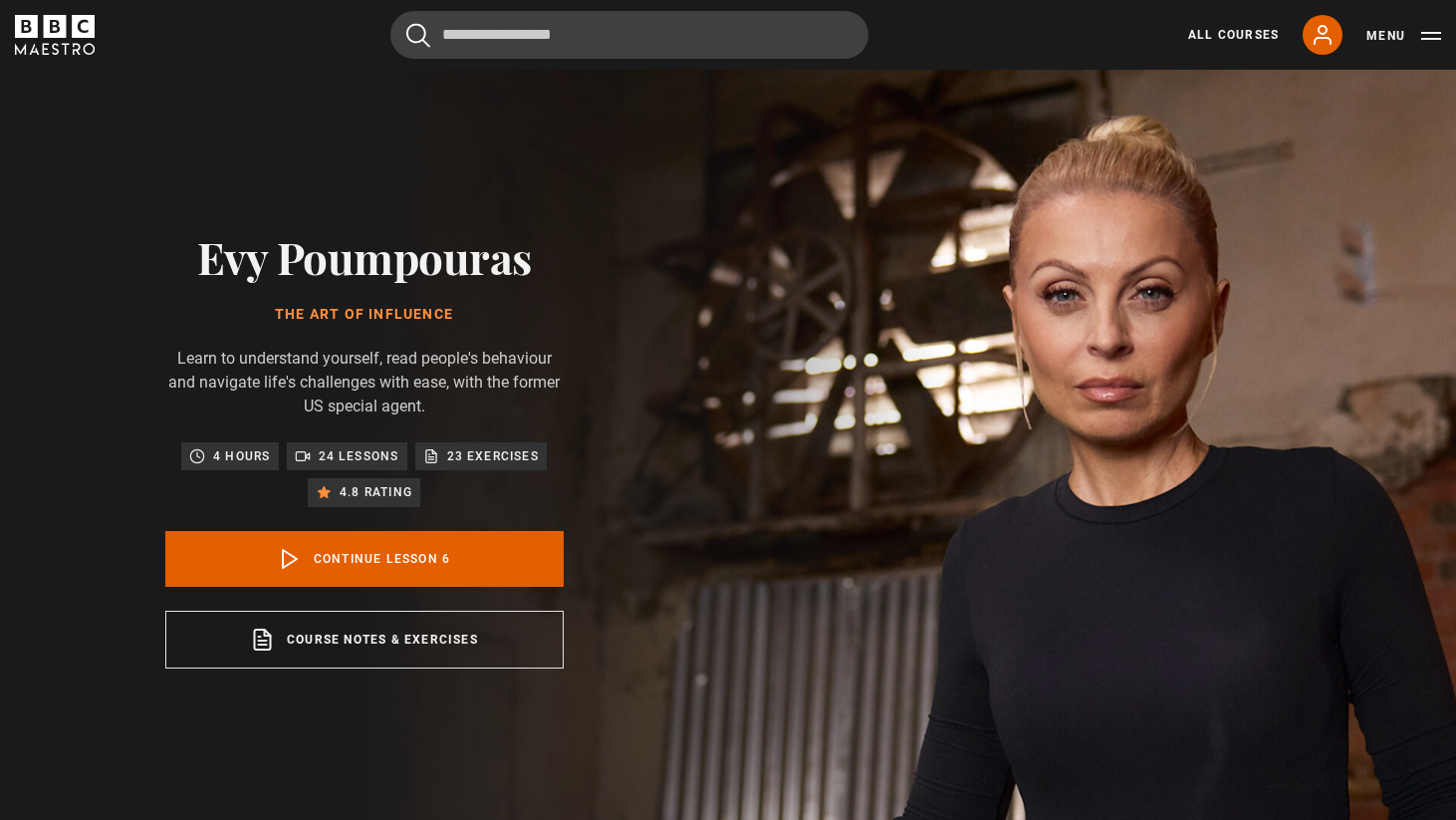 scroll, scrollTop: 830, scrollLeft: 0, axis: vertical 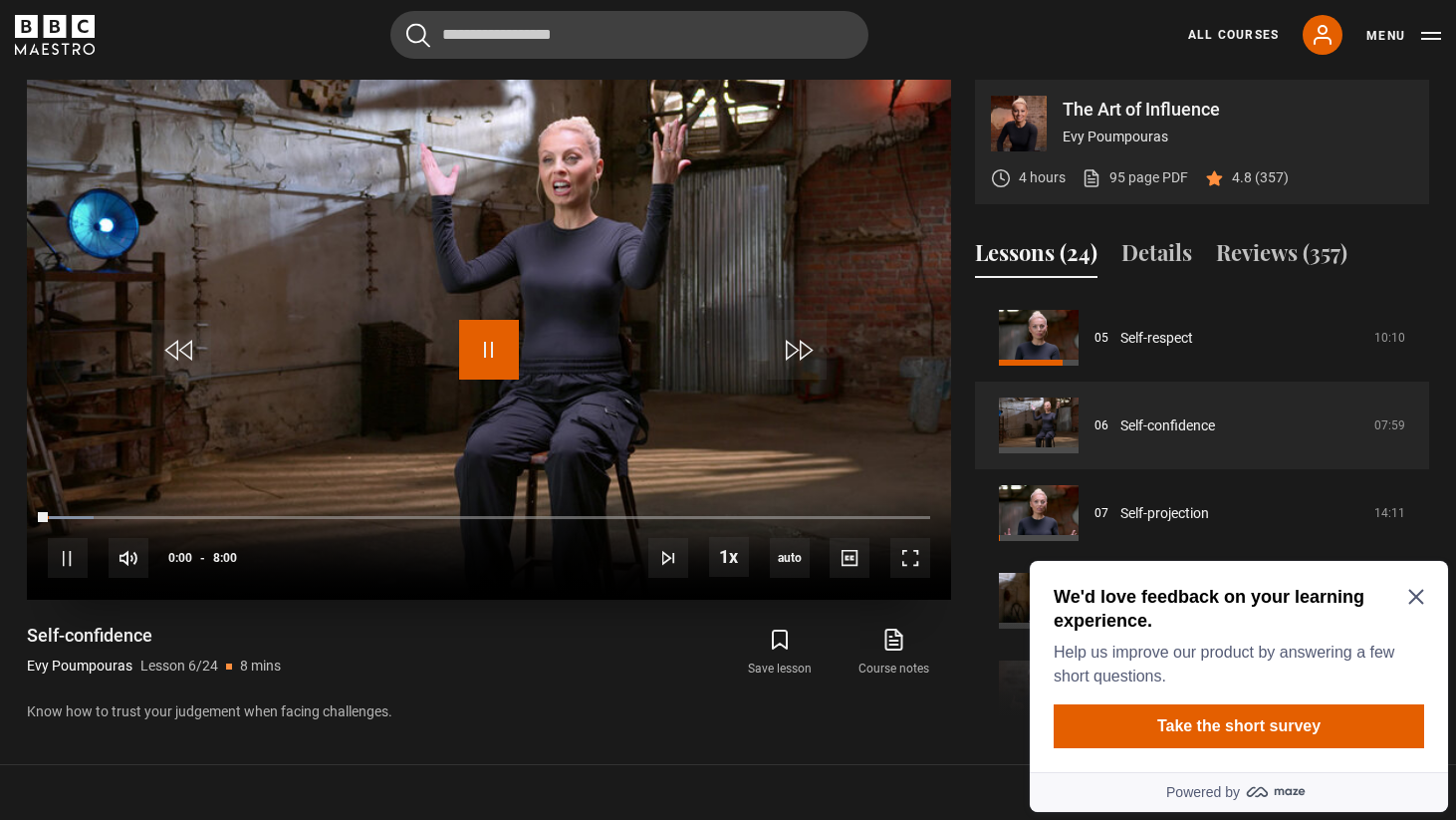 click at bounding box center (489, 350) 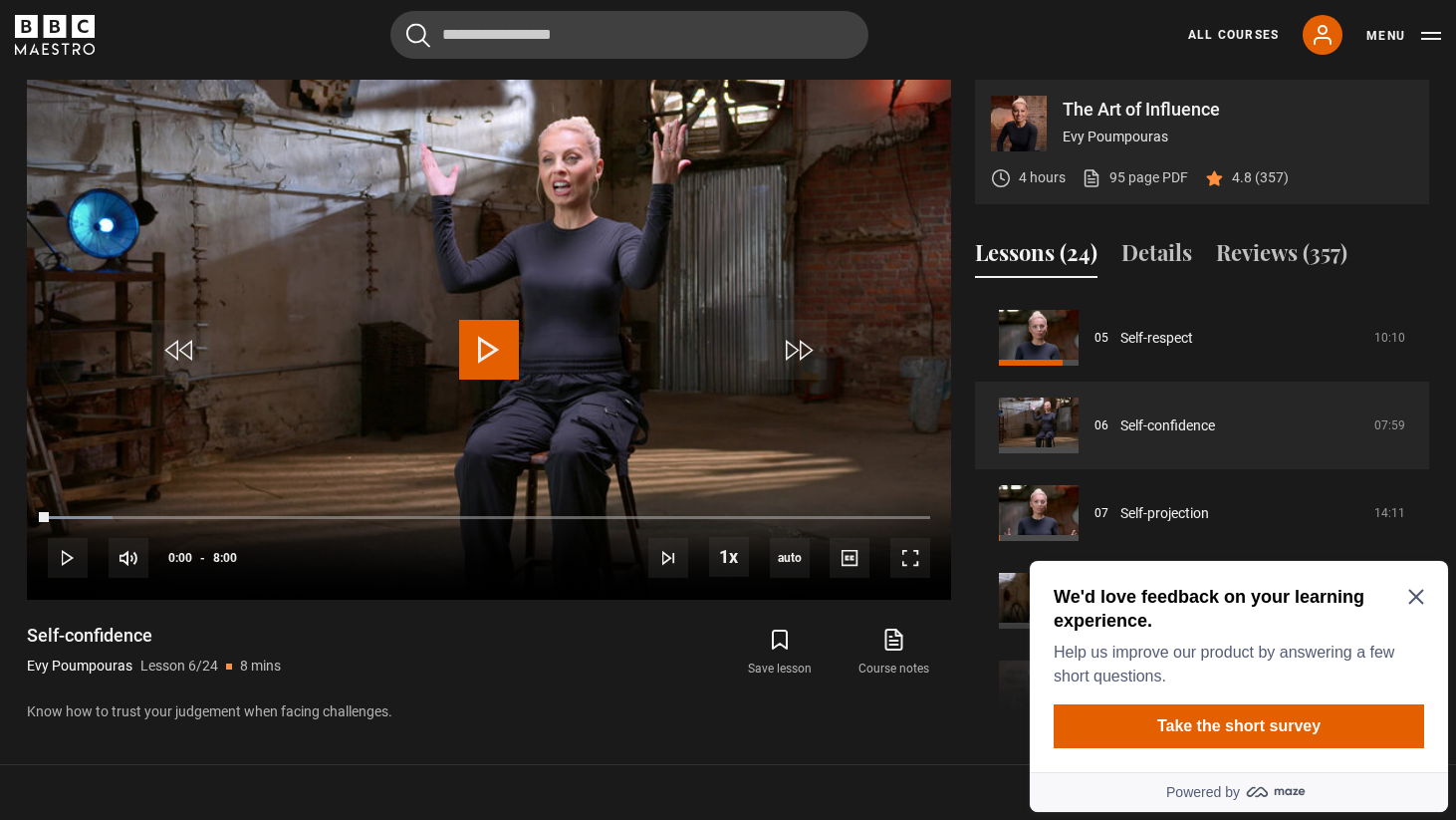 click 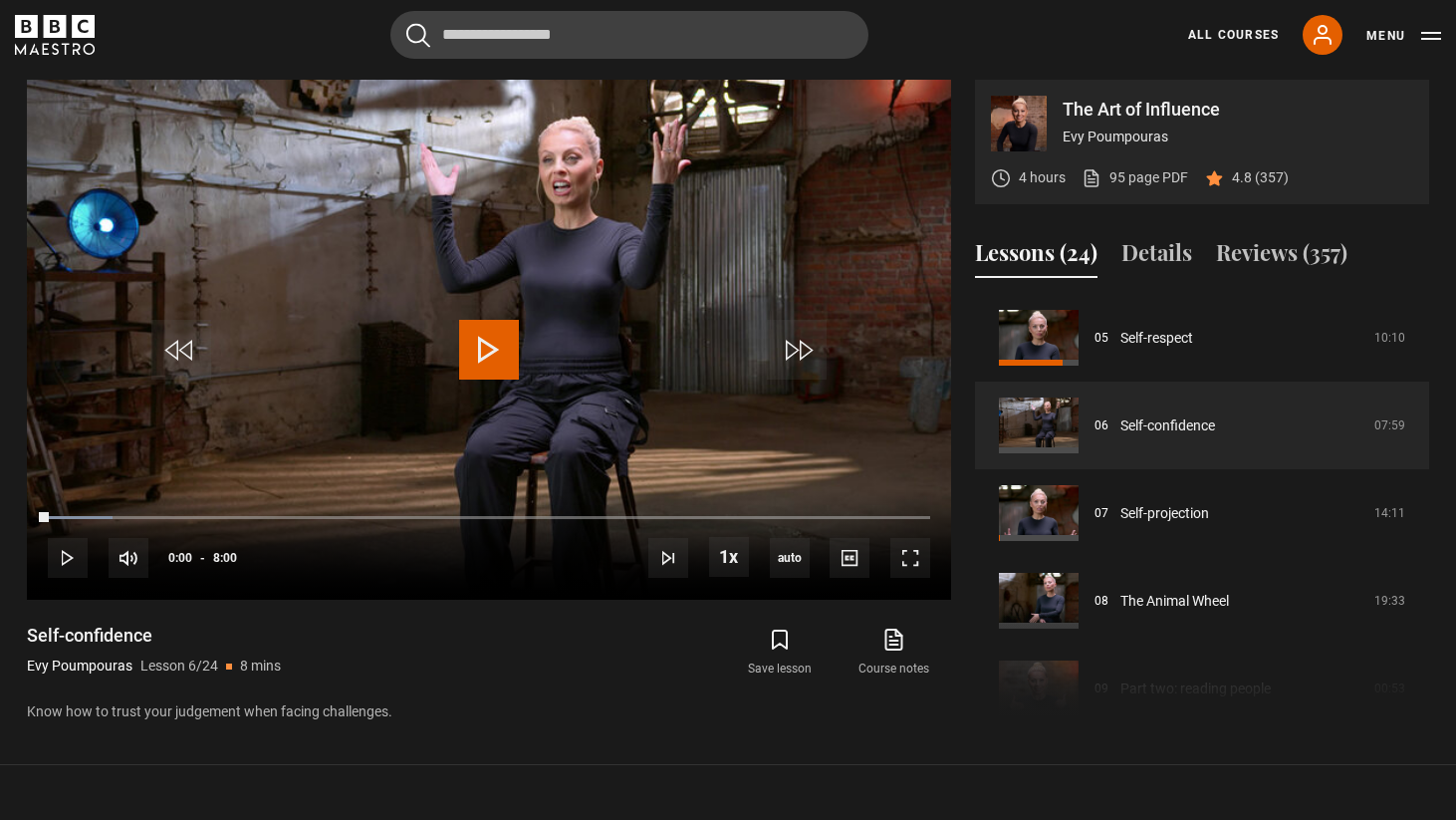 drag, startPoint x: 1242, startPoint y: 113, endPoint x: 1063, endPoint y: 109, distance: 179.04469 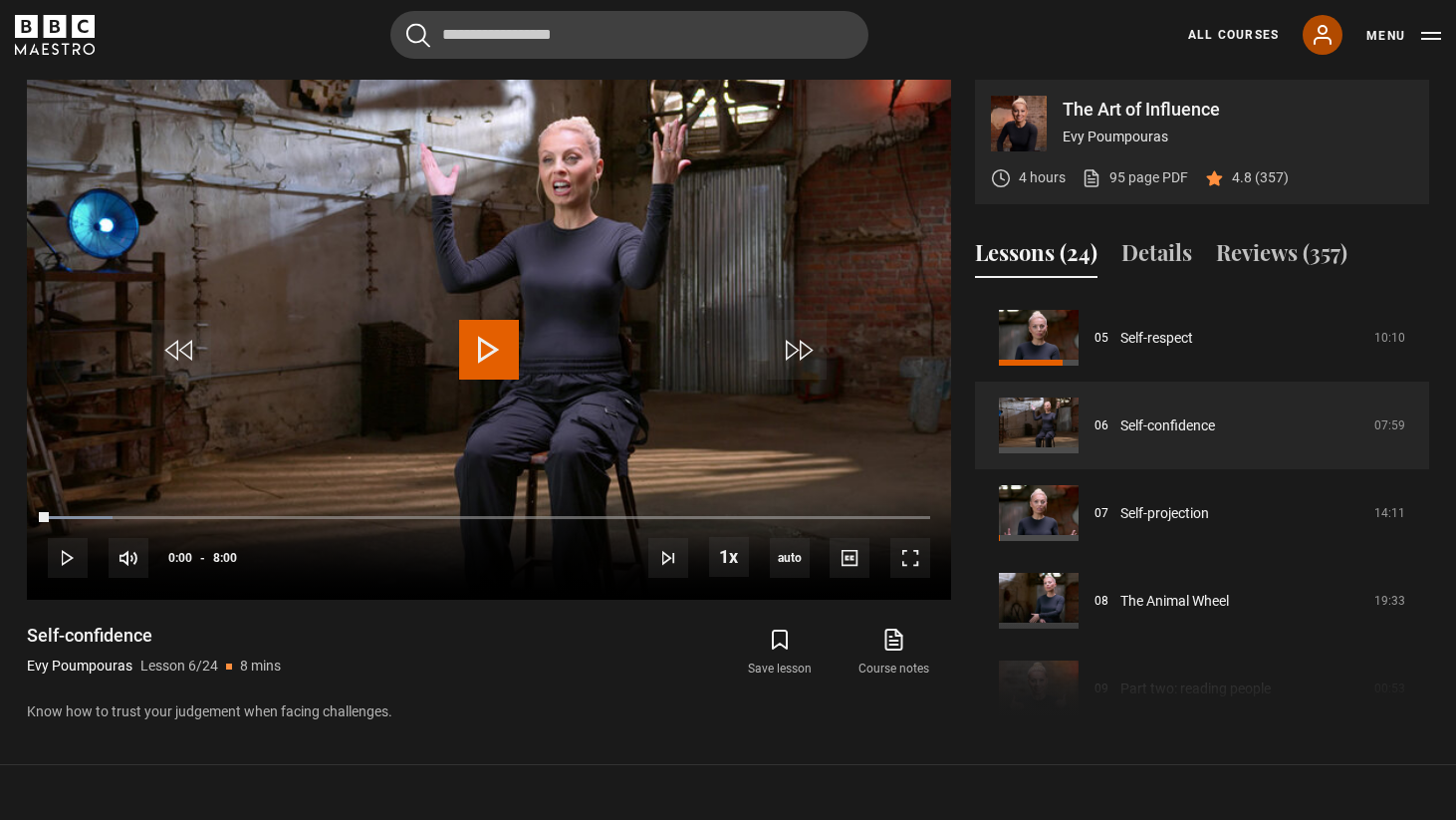 click 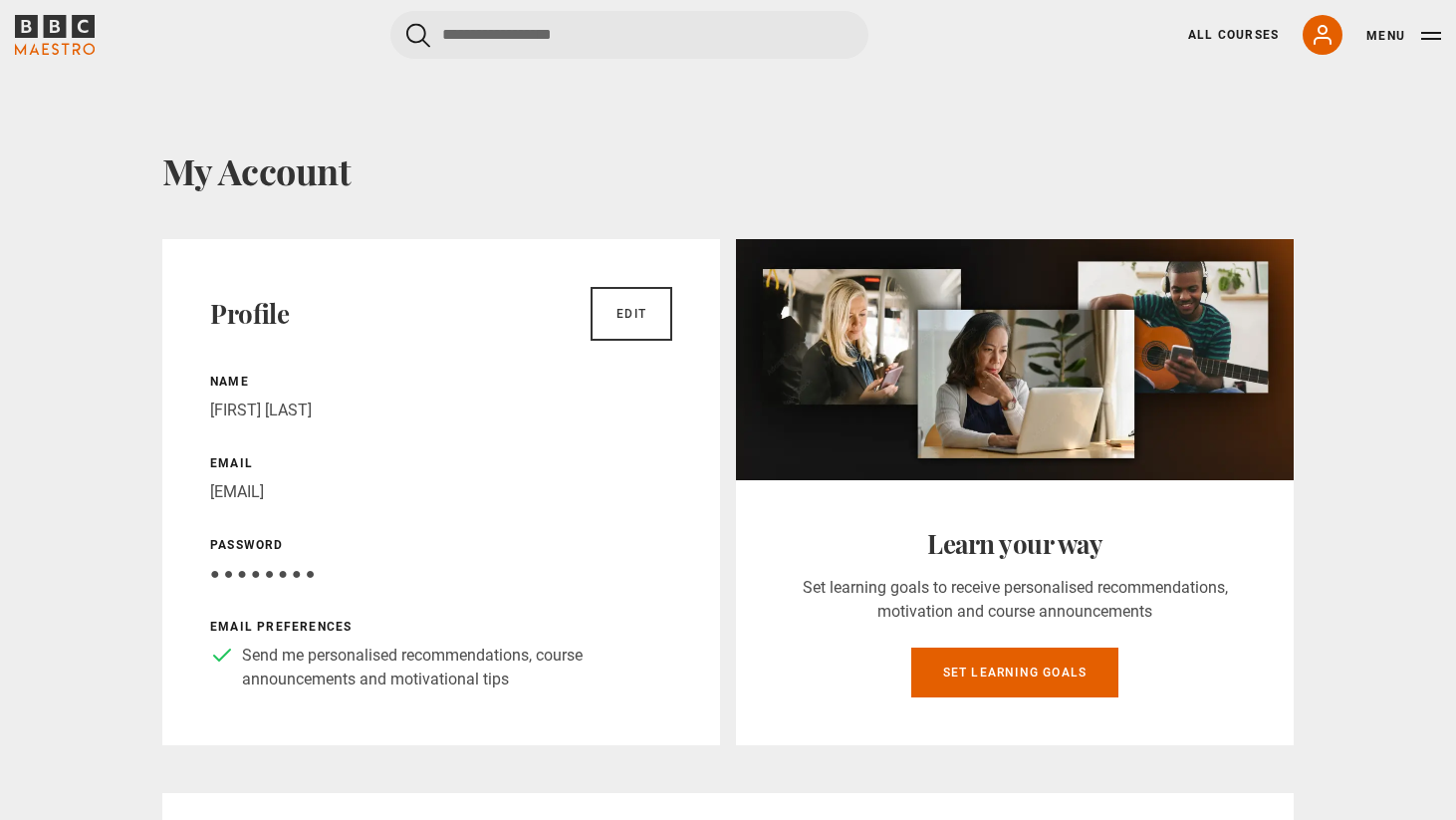 scroll, scrollTop: 0, scrollLeft: 0, axis: both 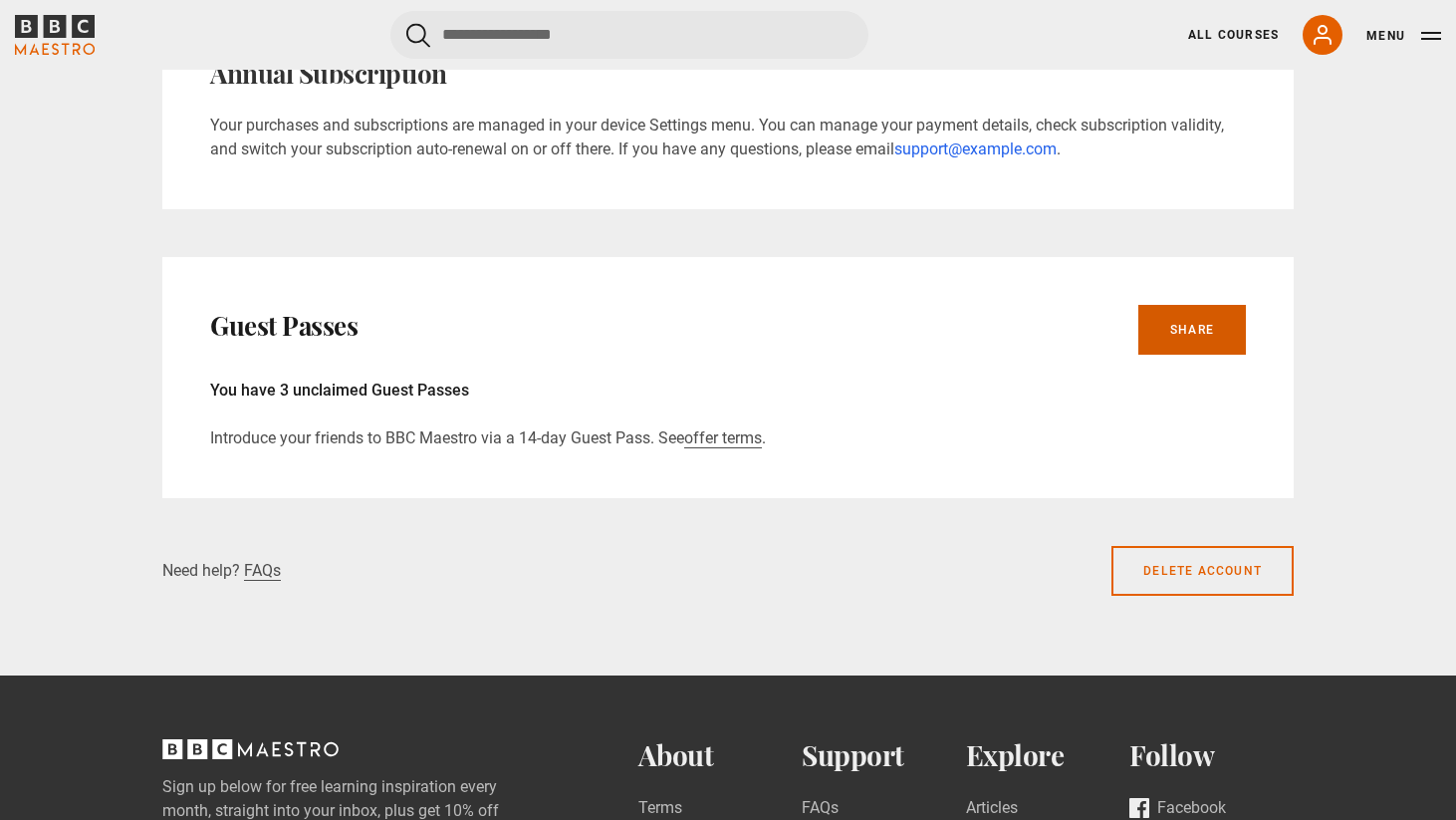 click on "Share" at bounding box center (1192, 330) 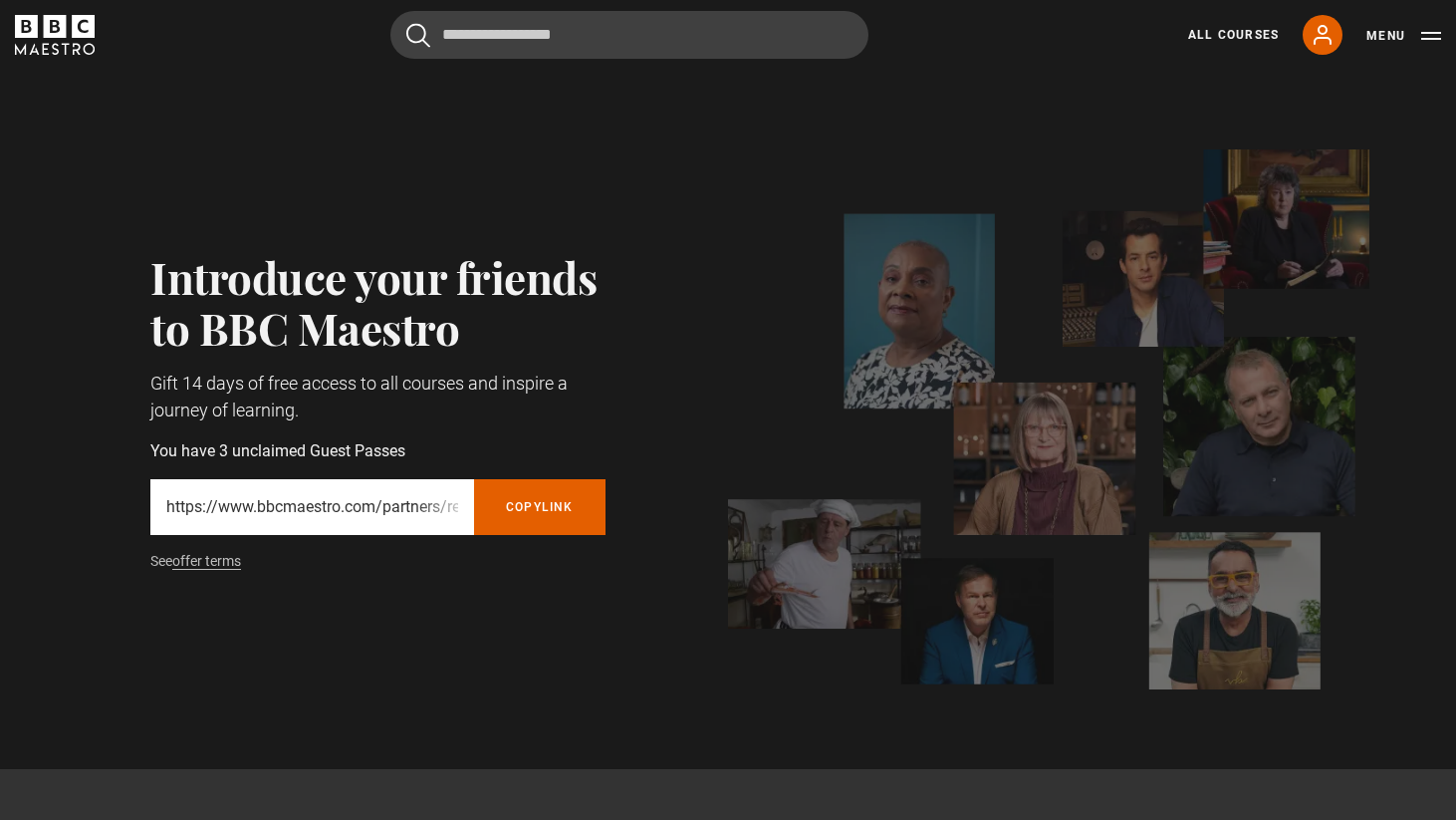 scroll, scrollTop: 0, scrollLeft: 0, axis: both 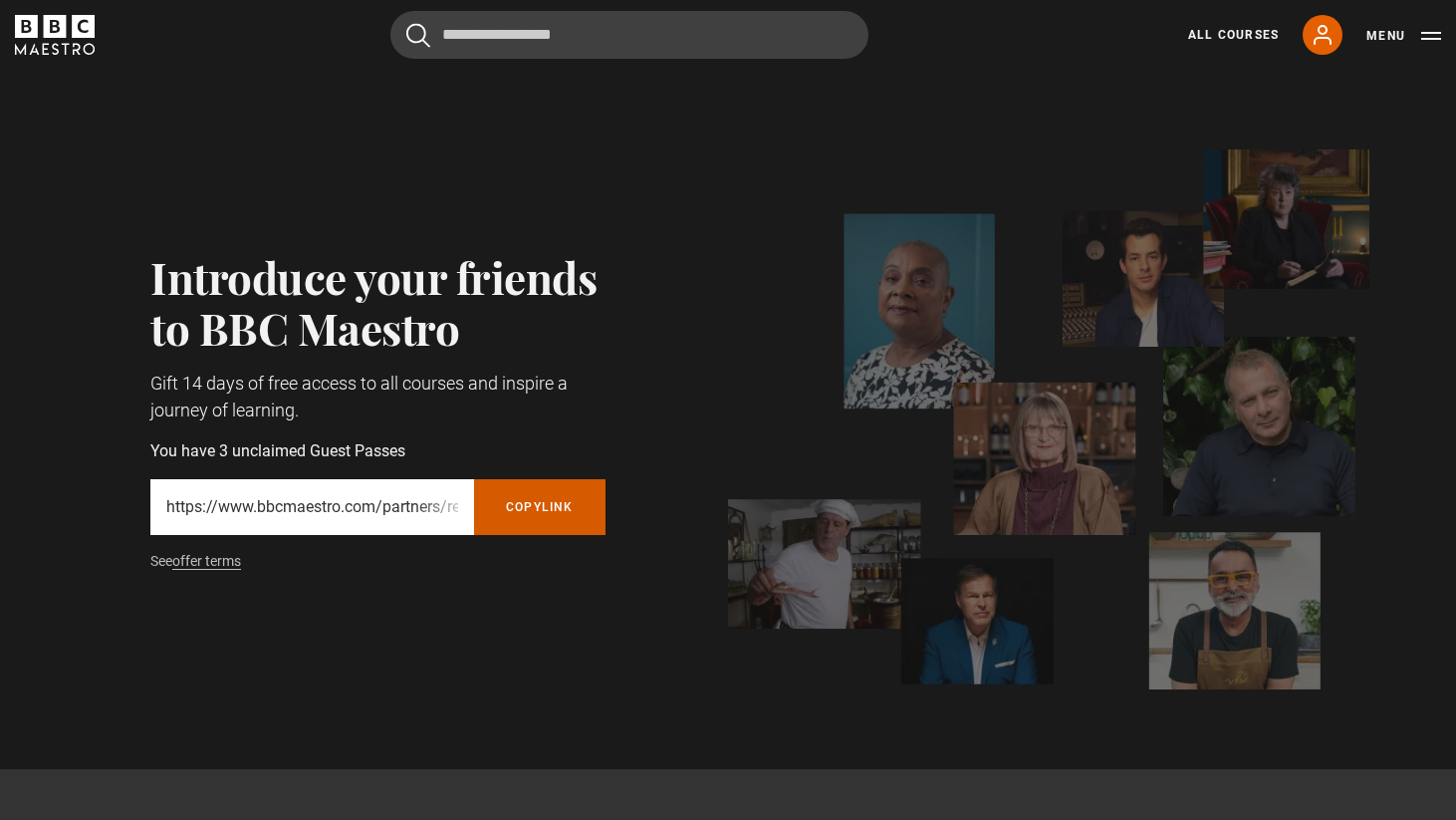 click on "Copy  referral  link" at bounding box center [540, 507] 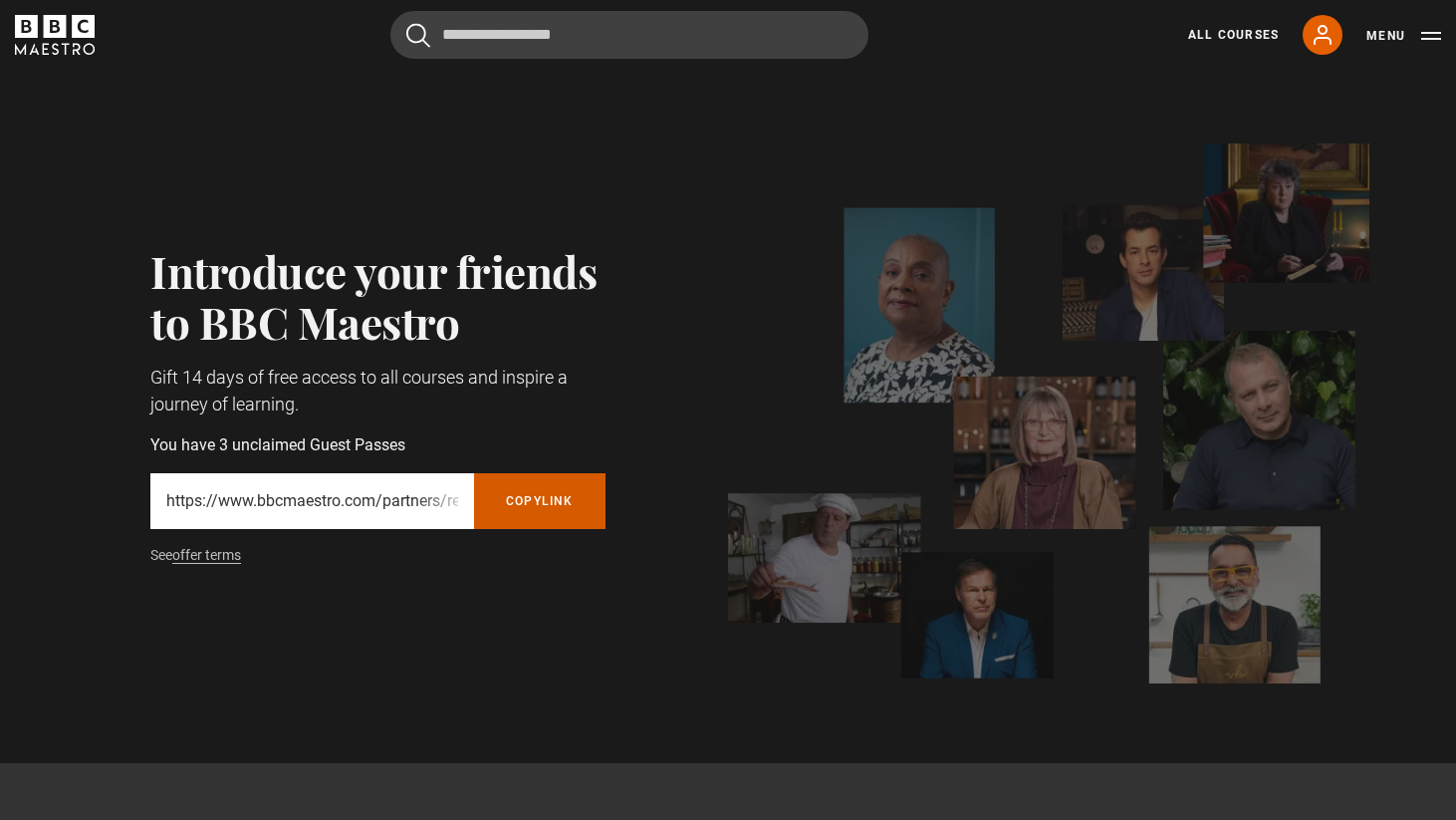scroll, scrollTop: 0, scrollLeft: 0, axis: both 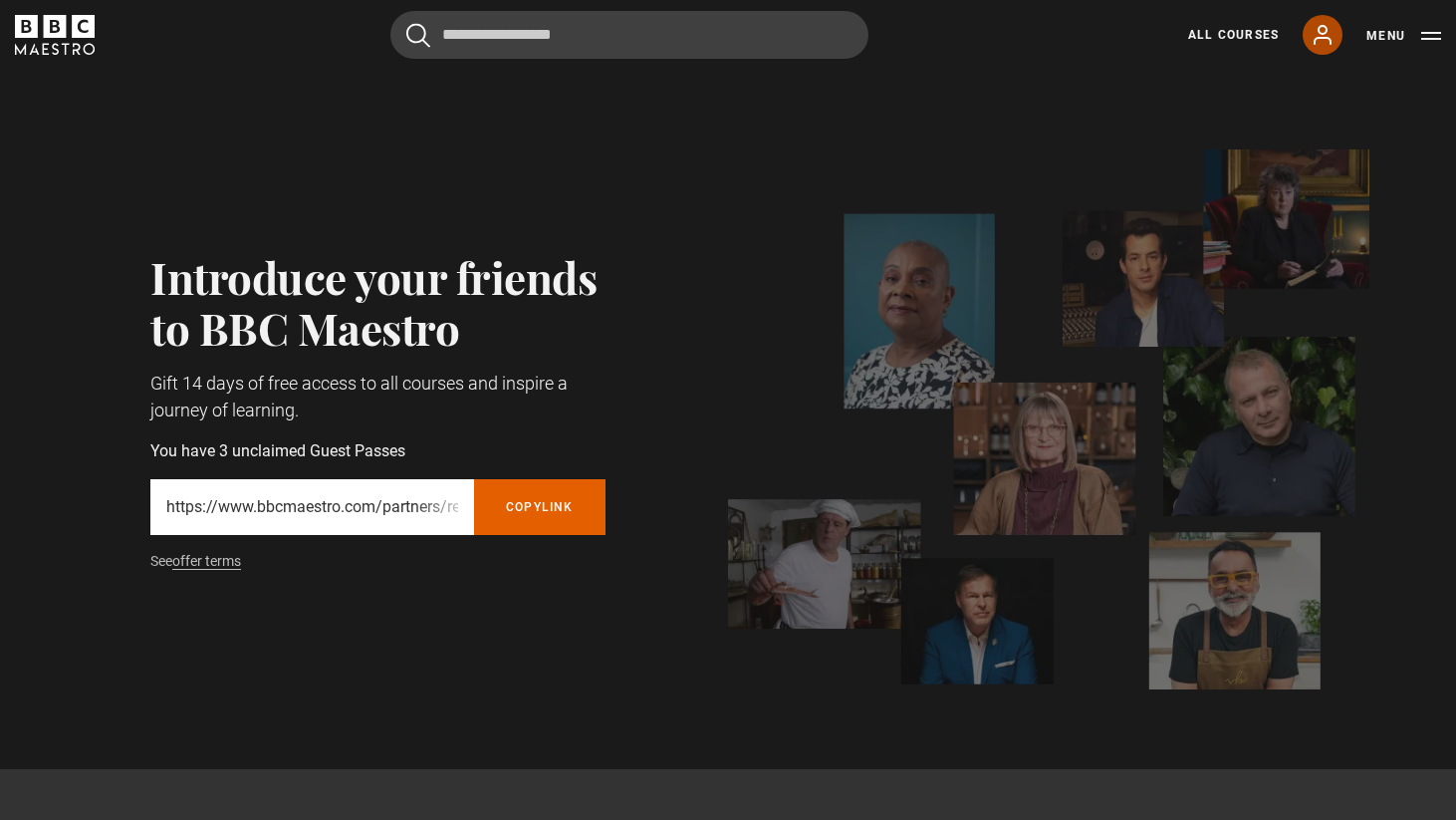 click 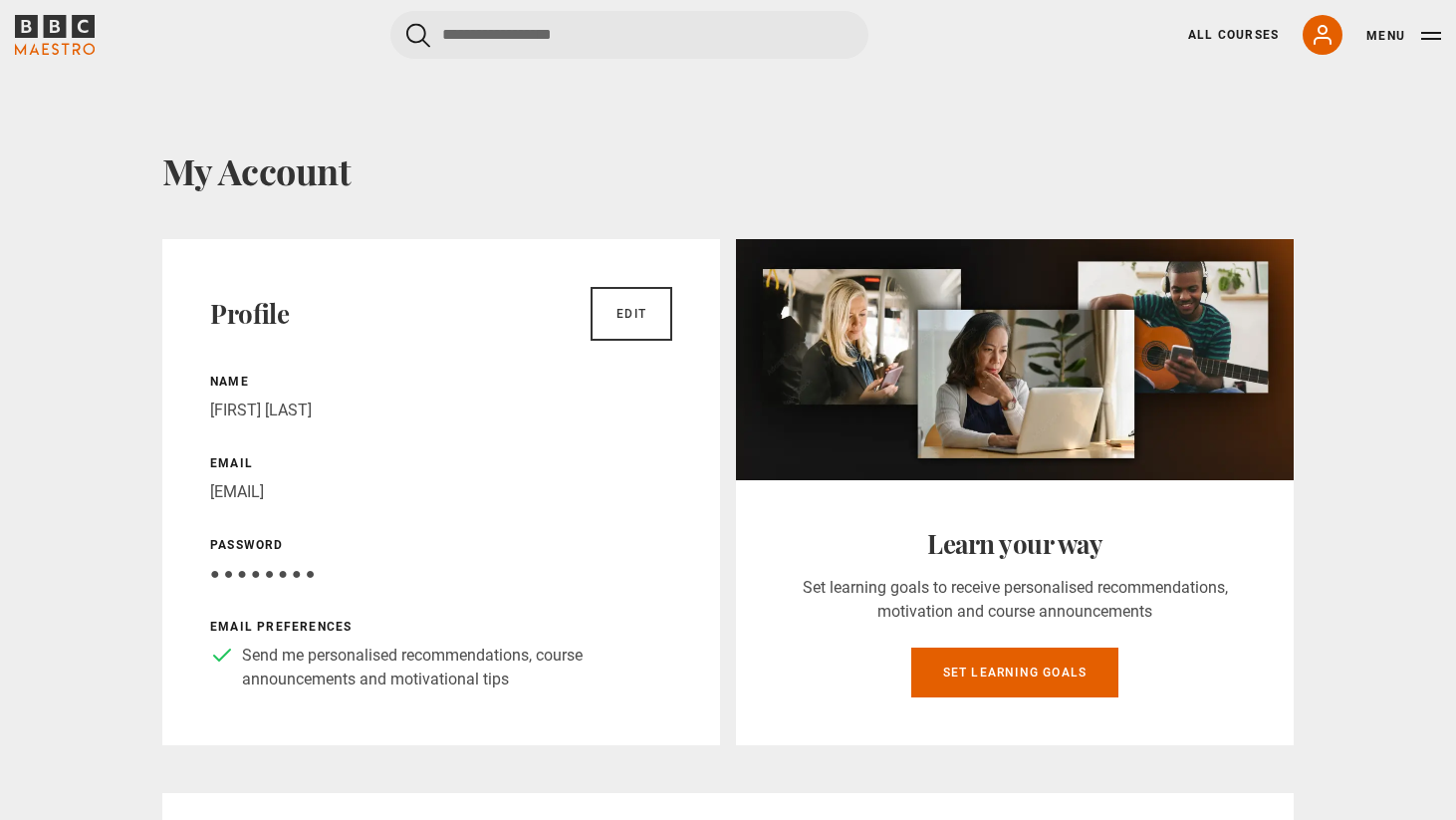 scroll, scrollTop: 0, scrollLeft: 0, axis: both 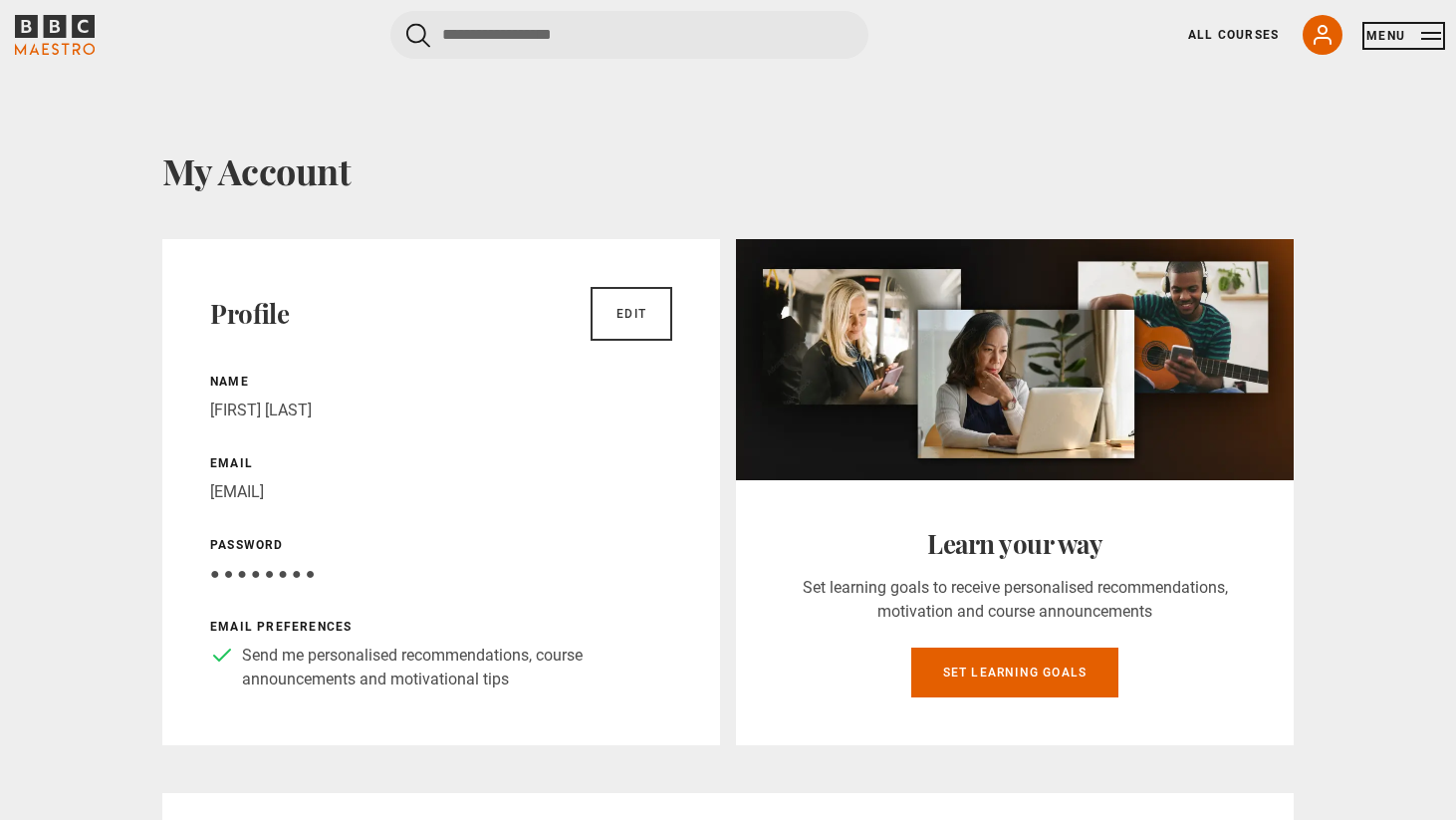 click on "Menu" at bounding box center (1403, 36) 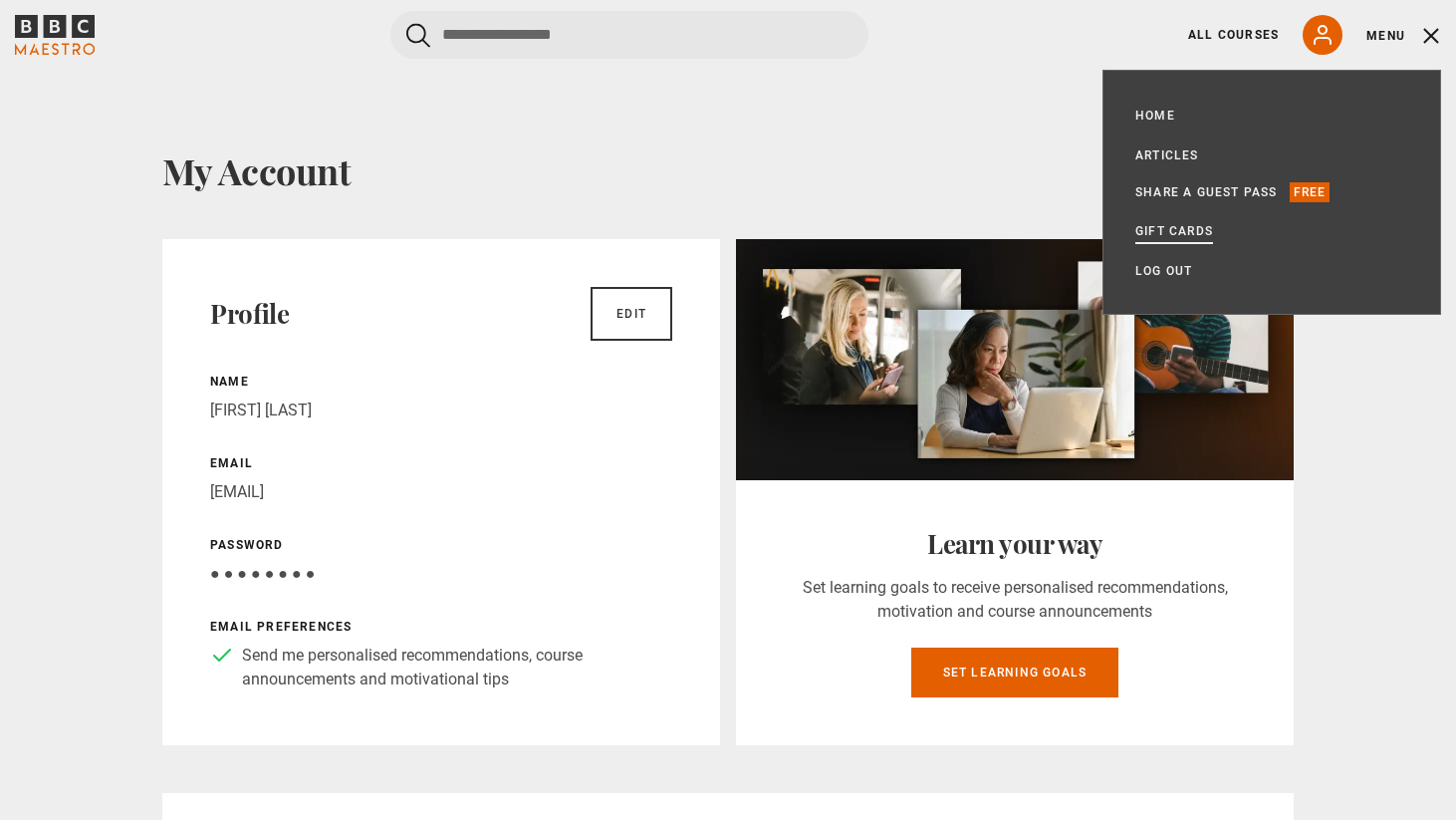 click on "Gift Cards" at bounding box center (1174, 231) 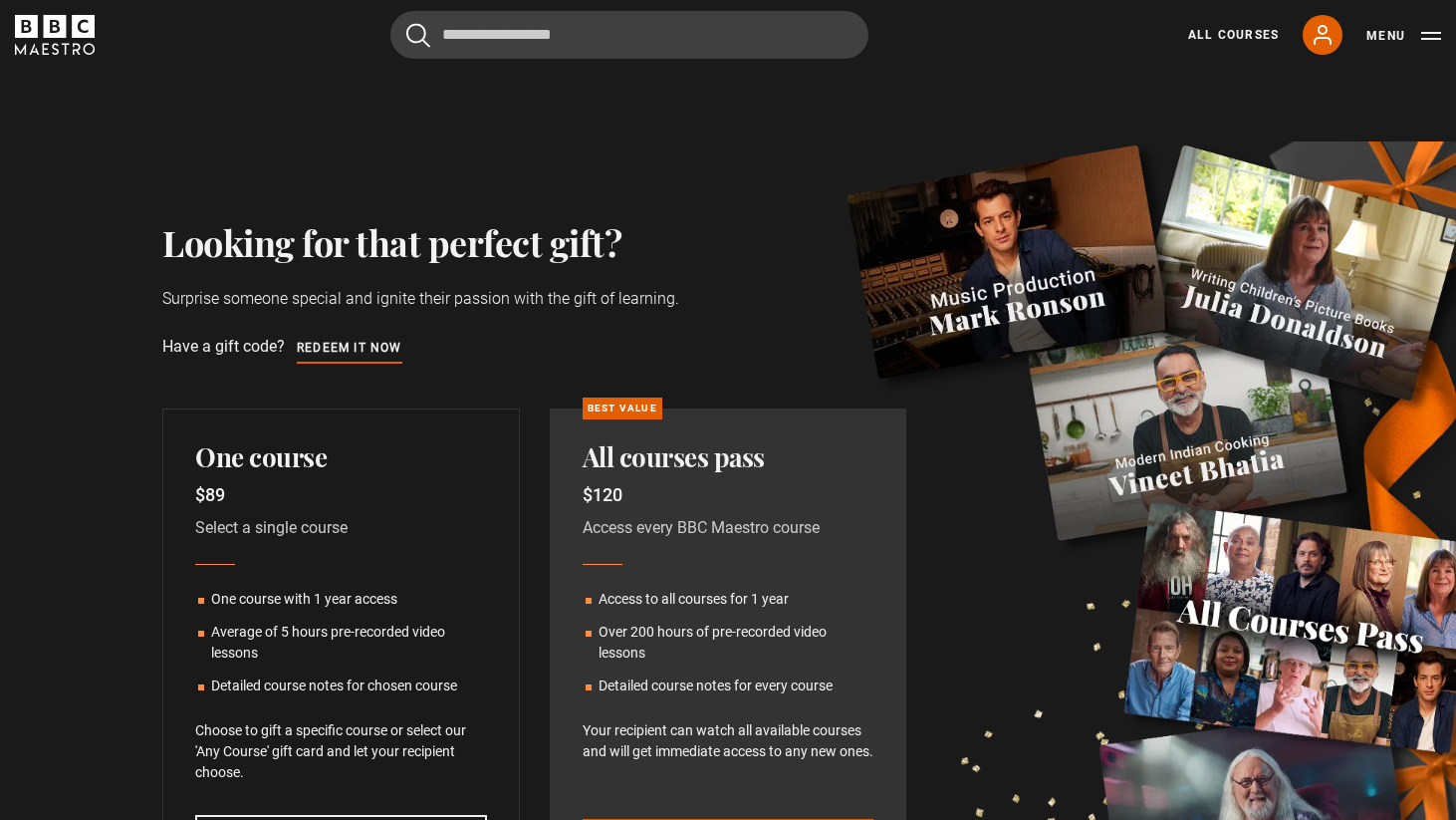 scroll, scrollTop: 0, scrollLeft: 0, axis: both 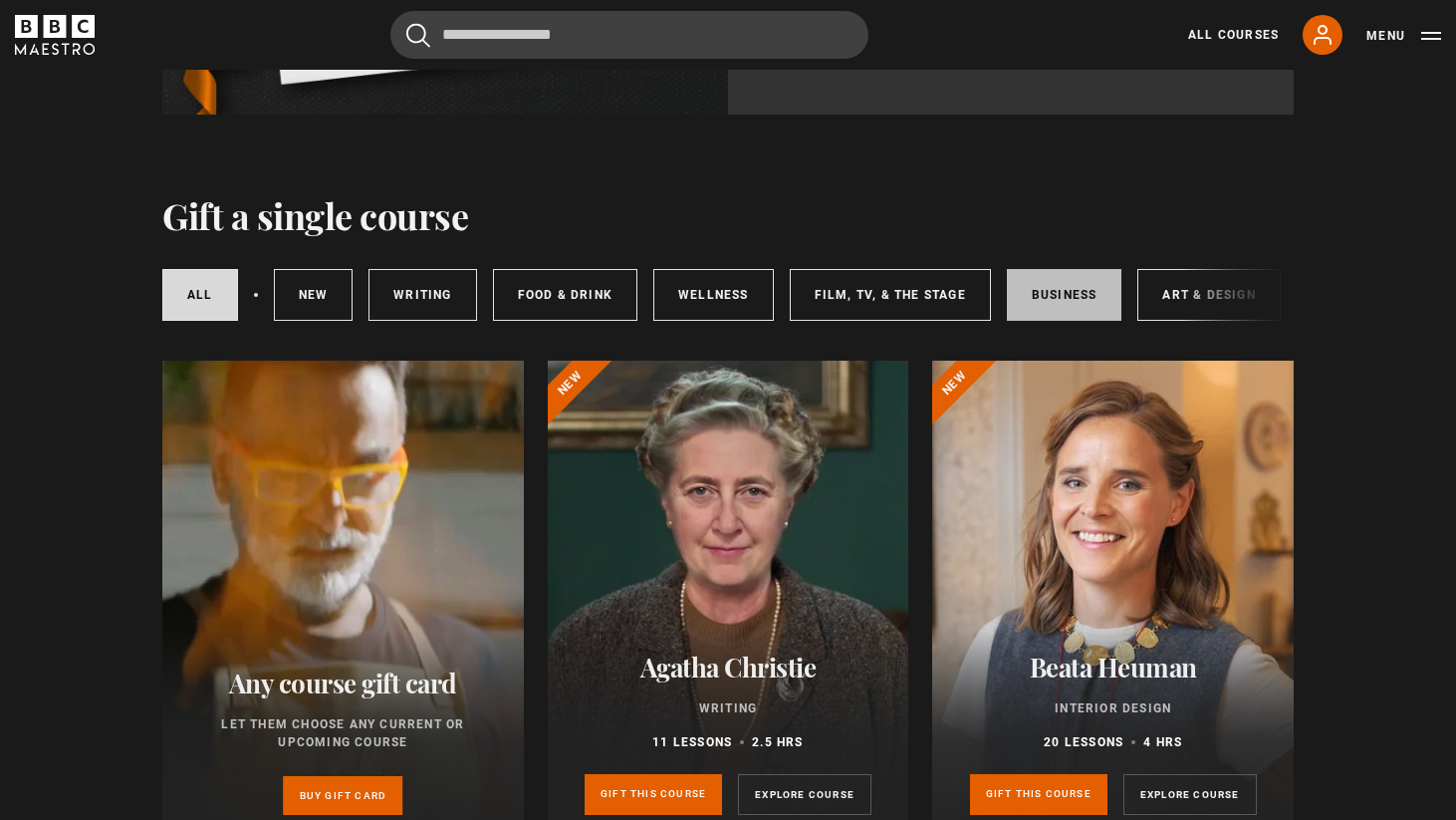 click on "Business" at bounding box center (1065, 295) 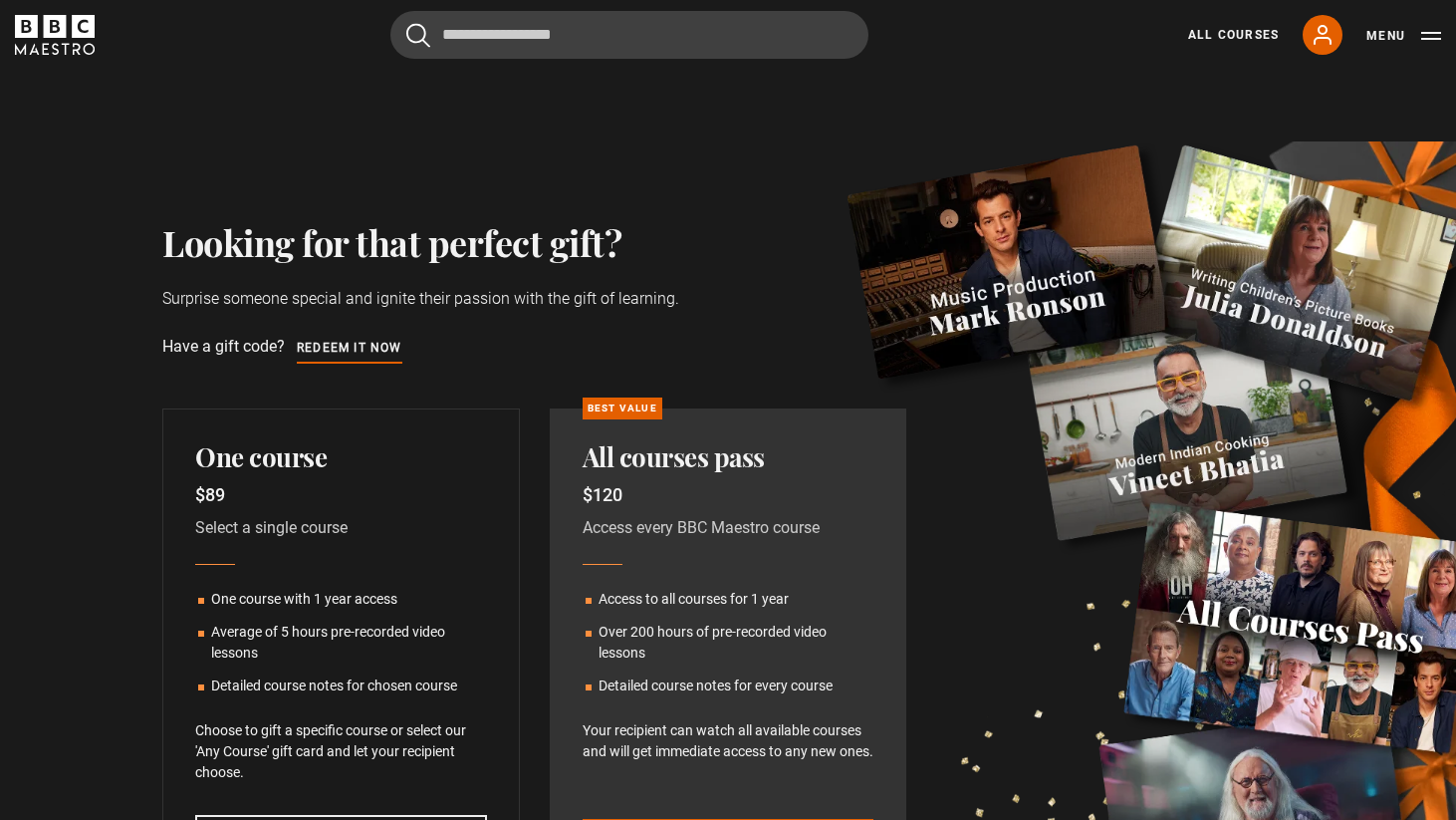 scroll, scrollTop: 1621, scrollLeft: 0, axis: vertical 